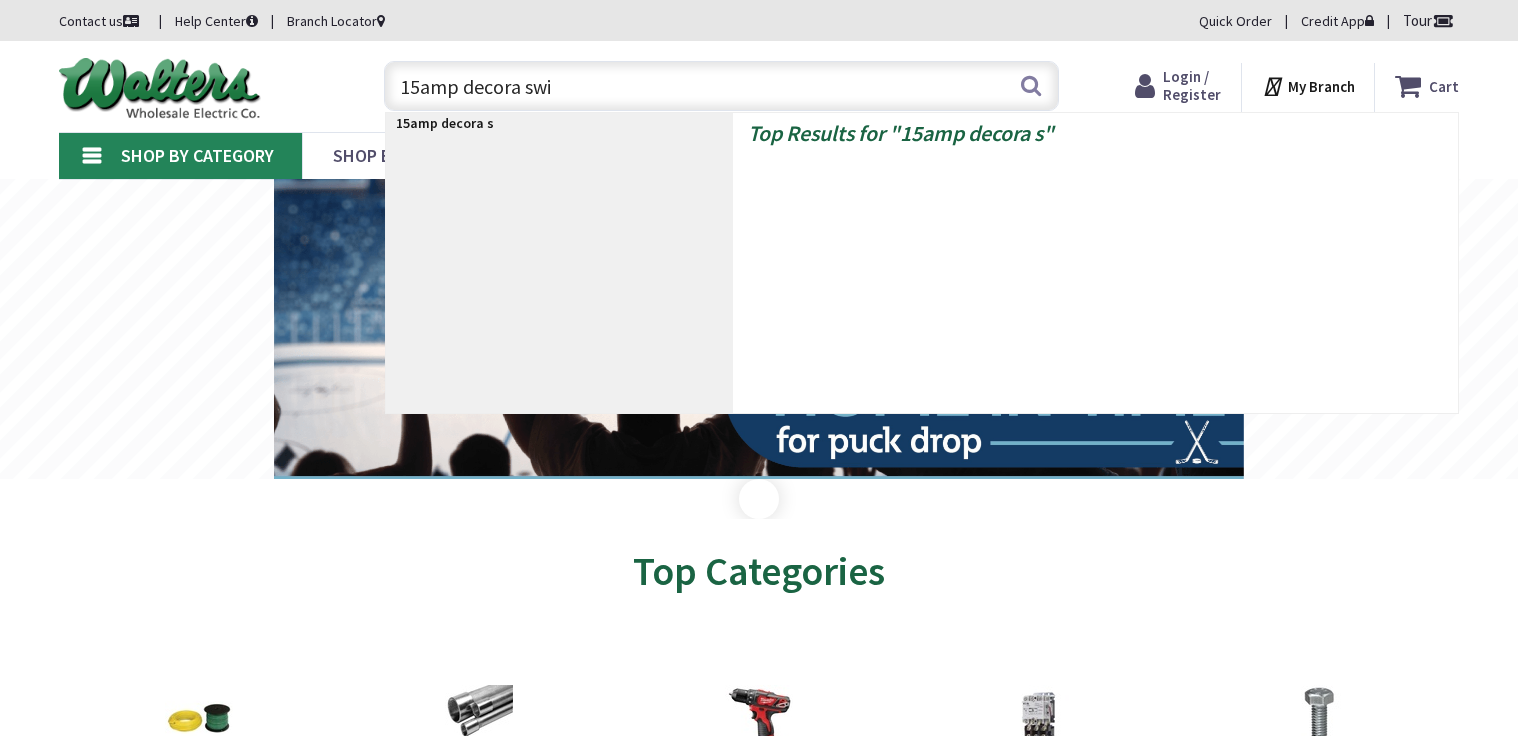 scroll, scrollTop: 0, scrollLeft: 0, axis: both 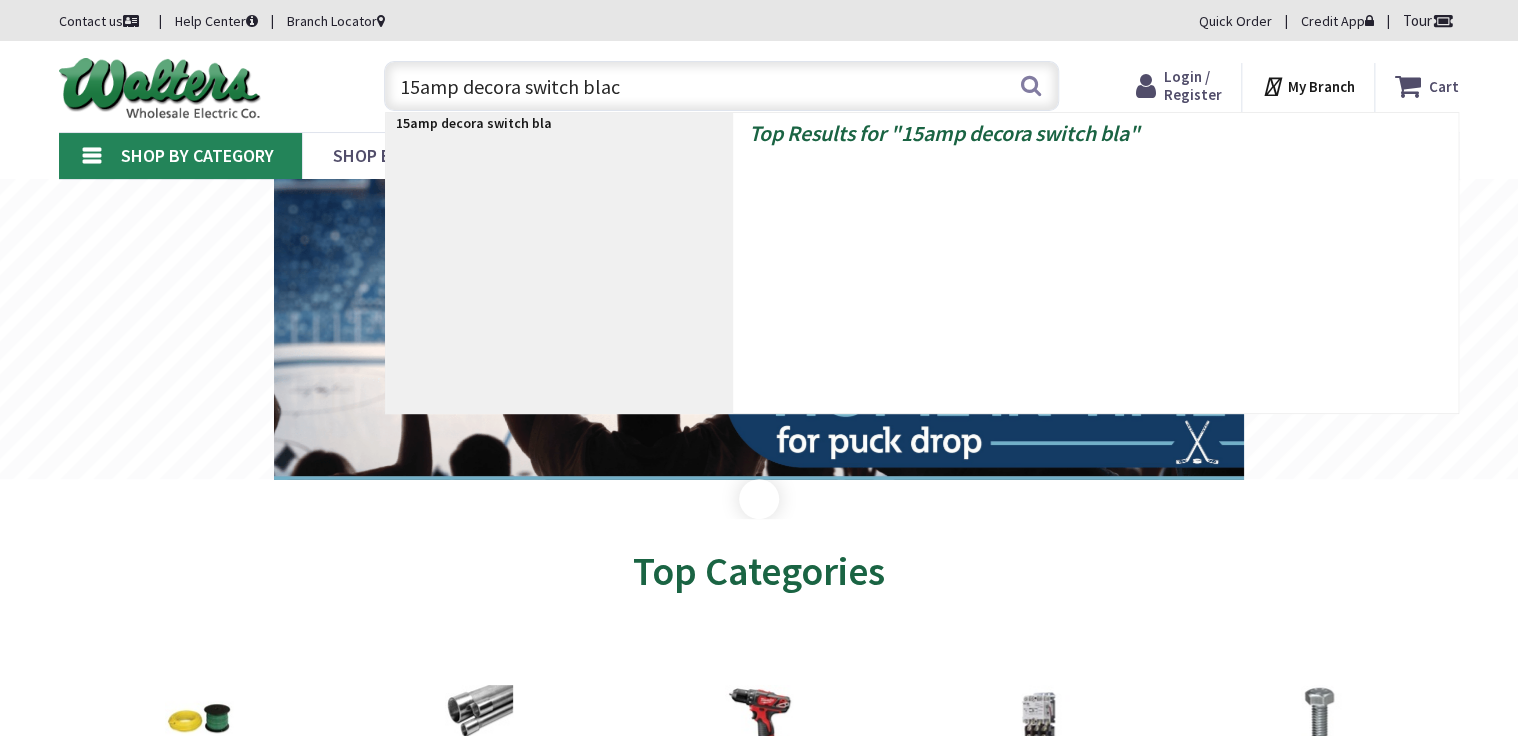 type on "15amp decora switch black" 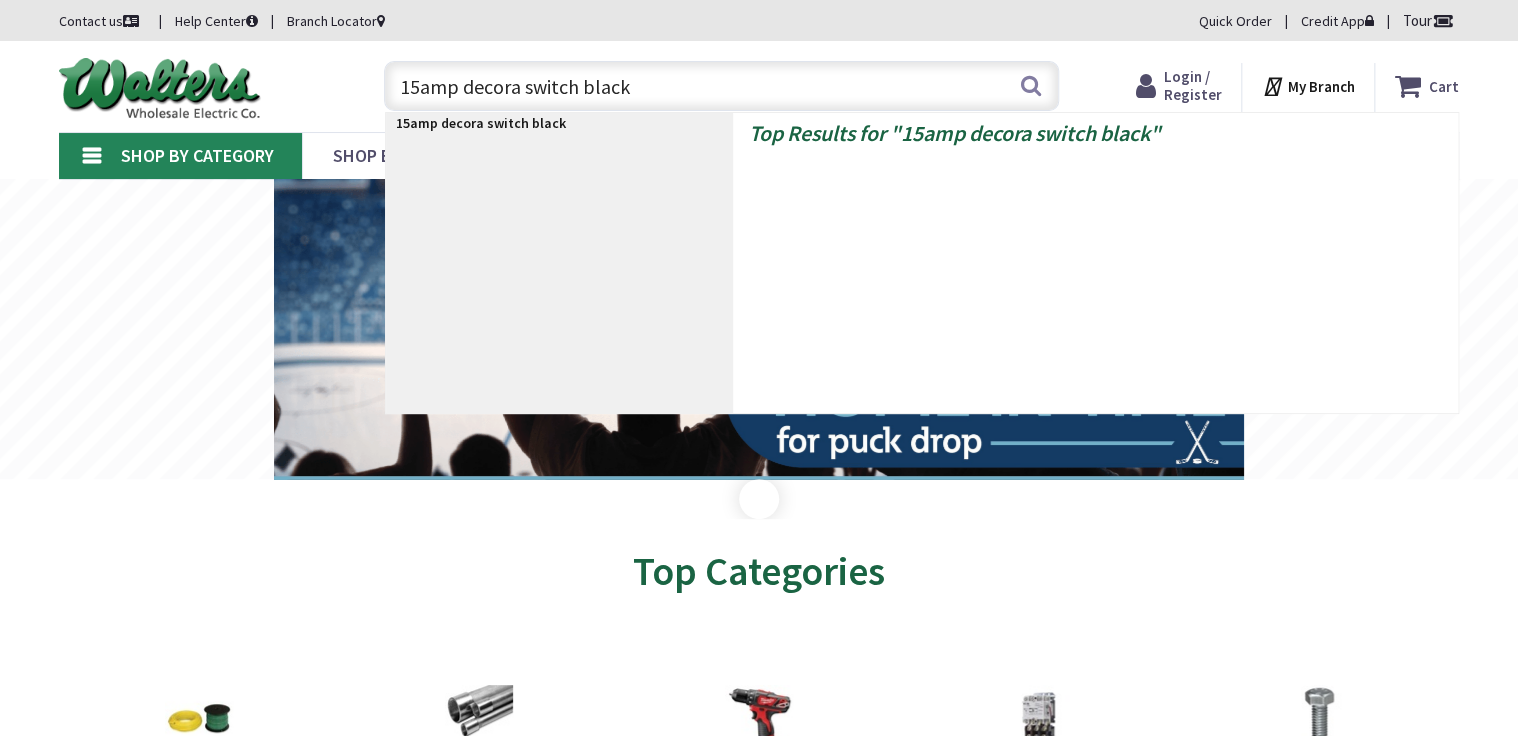 scroll, scrollTop: 0, scrollLeft: 0, axis: both 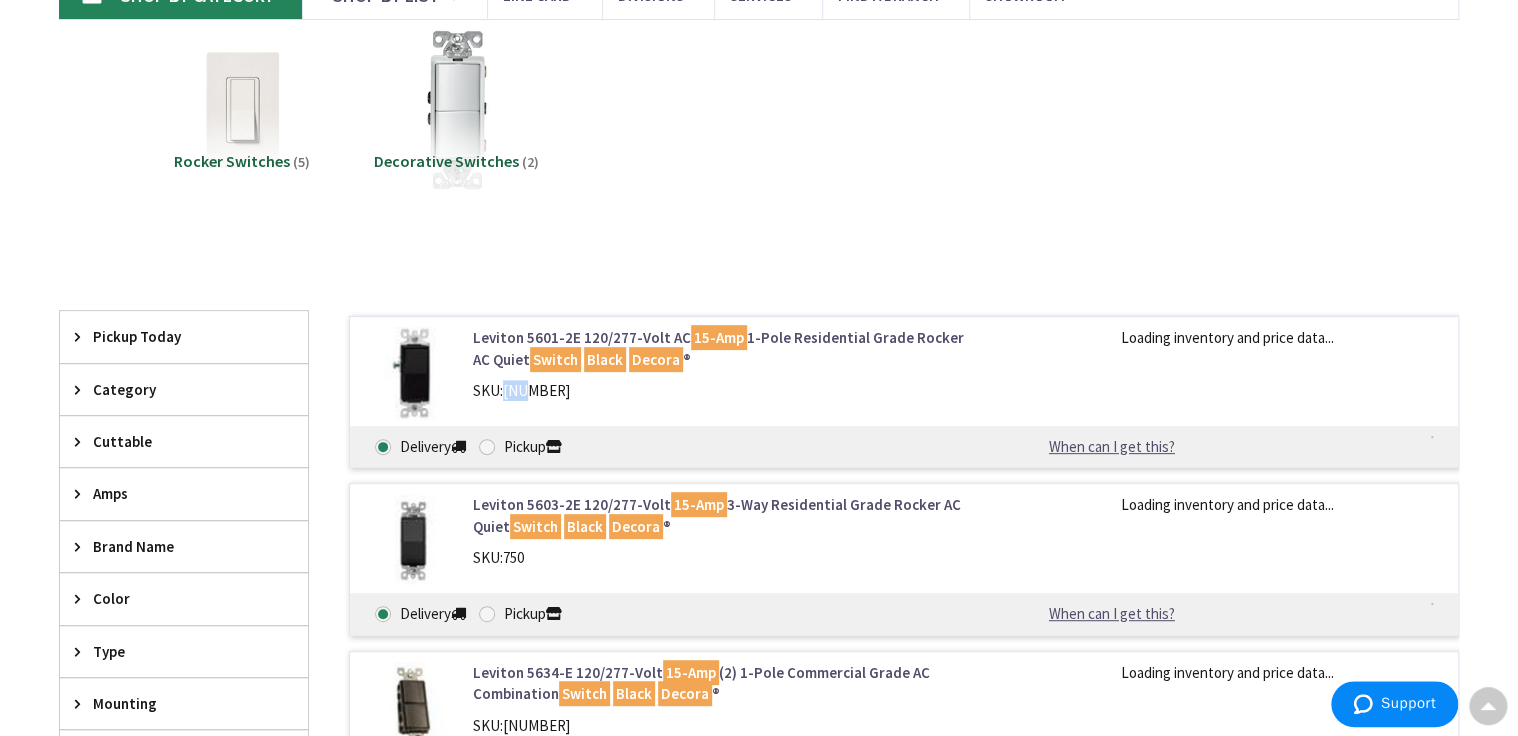 drag, startPoint x: 556, startPoint y: 390, endPoint x: 503, endPoint y: 390, distance: 53 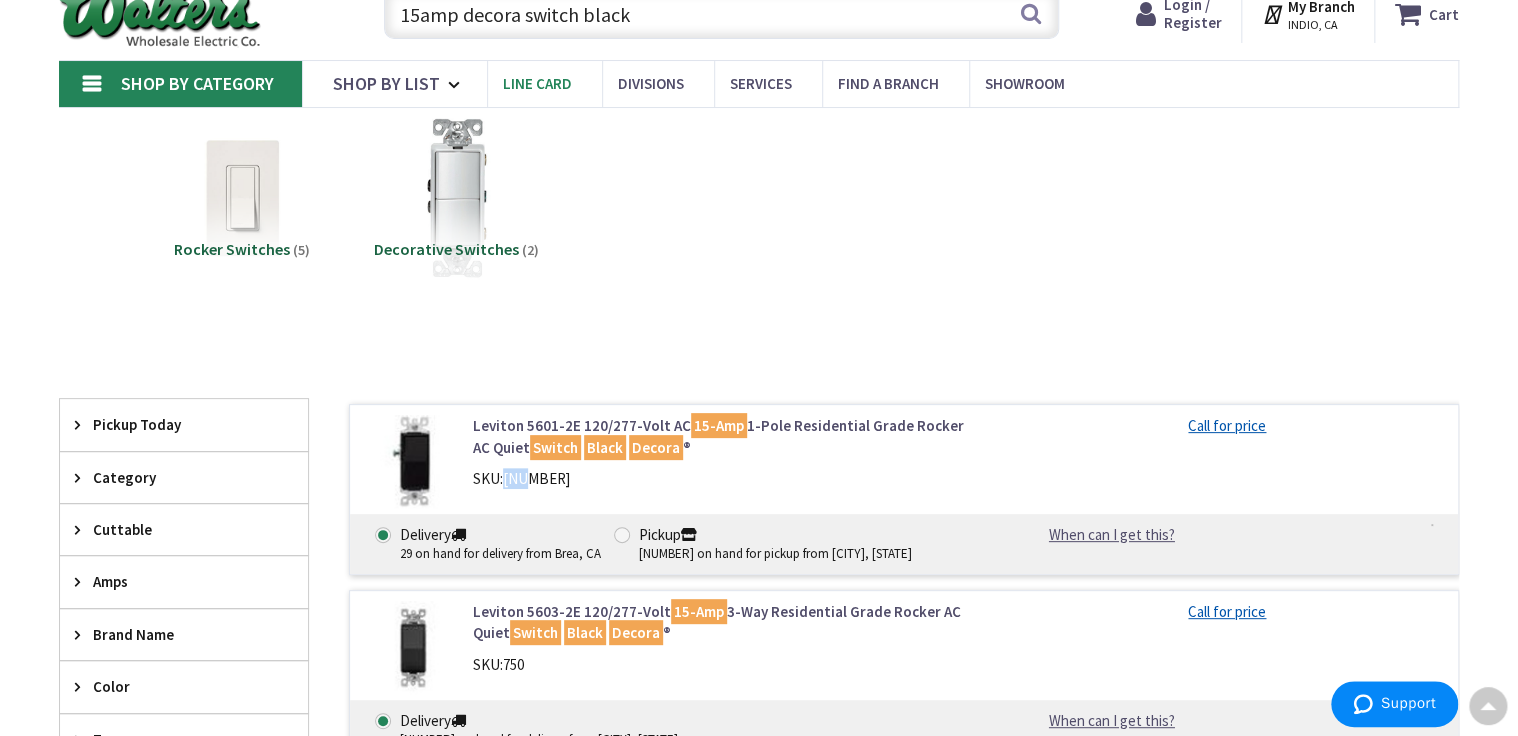 scroll, scrollTop: 0, scrollLeft: 0, axis: both 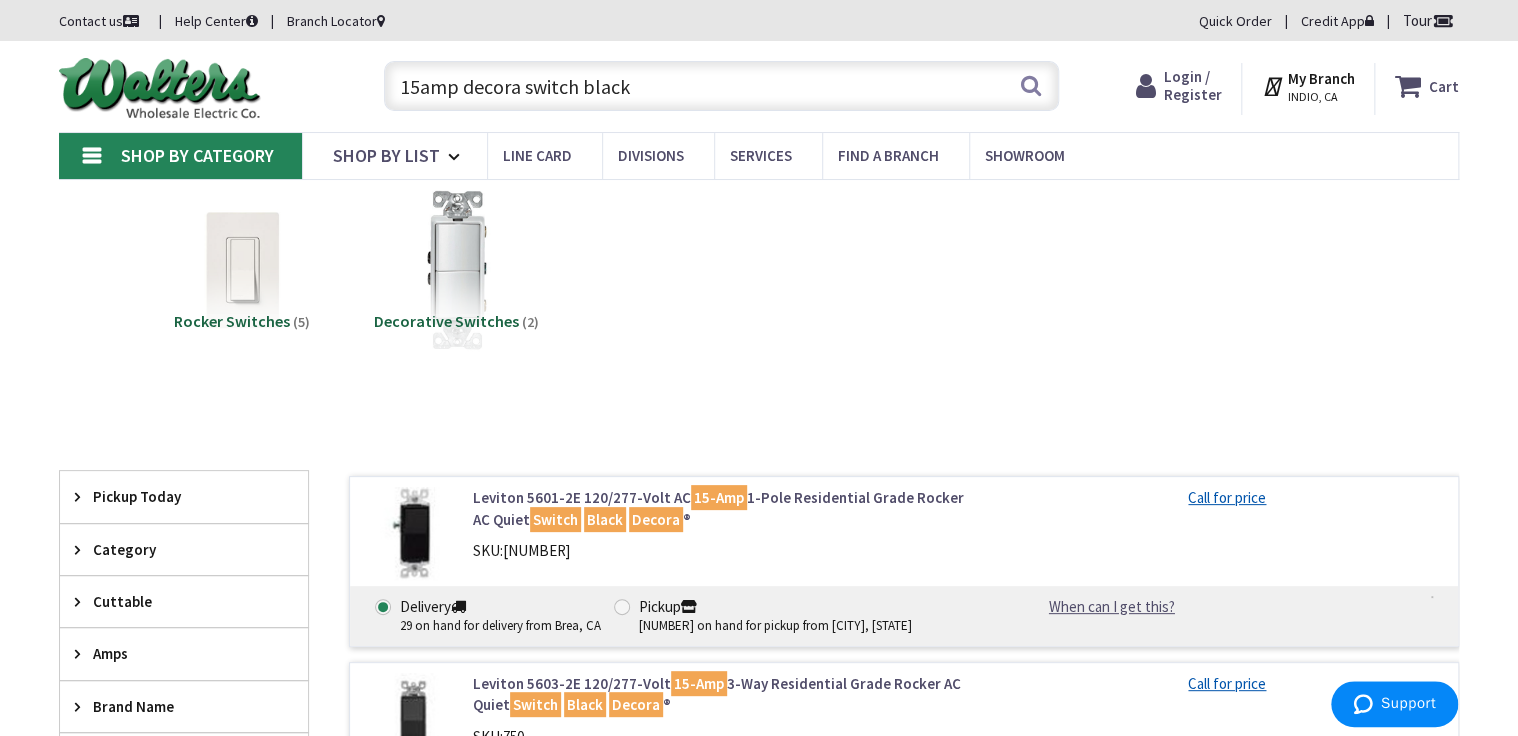 drag, startPoint x: 636, startPoint y: 82, endPoint x: 378, endPoint y: 108, distance: 259.30676 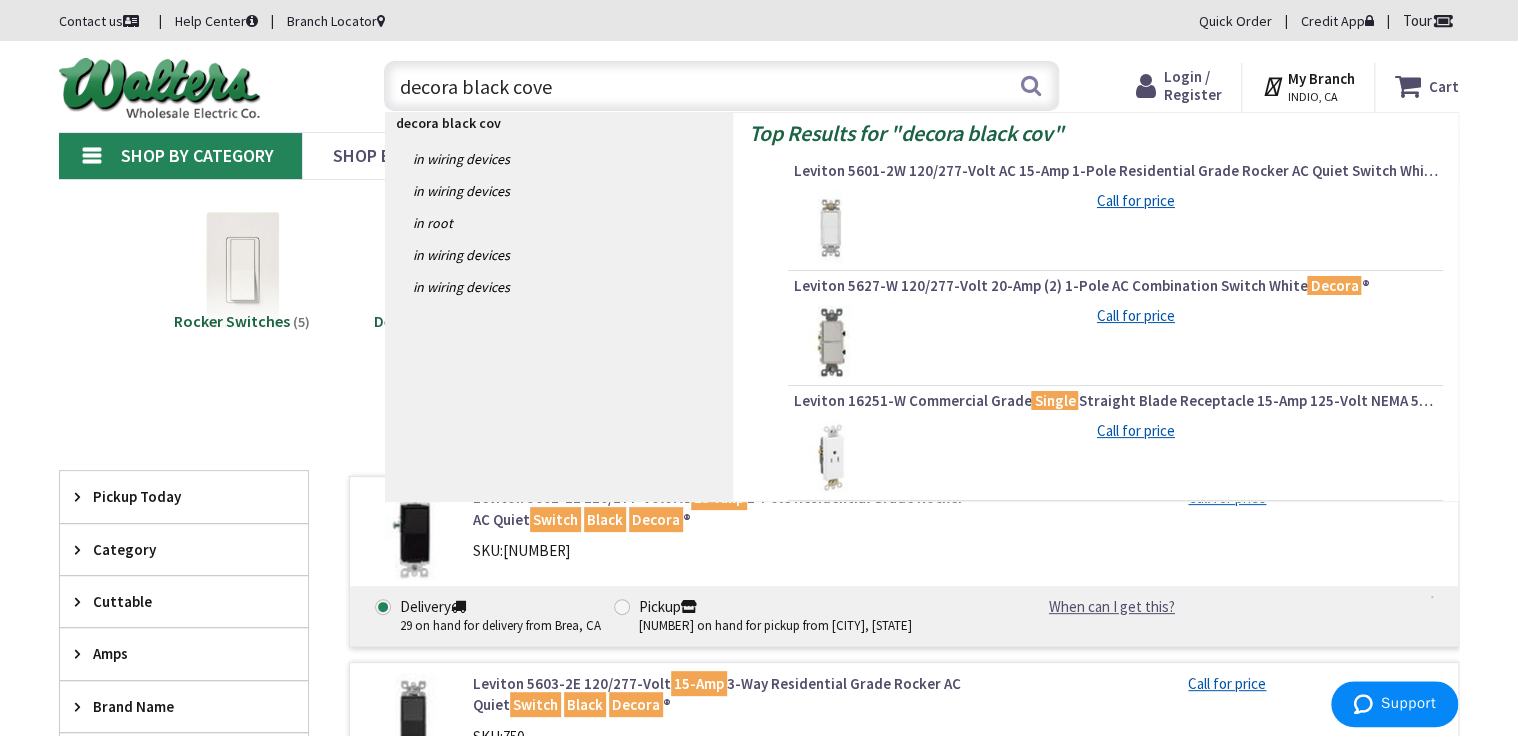 type on "decora black cover" 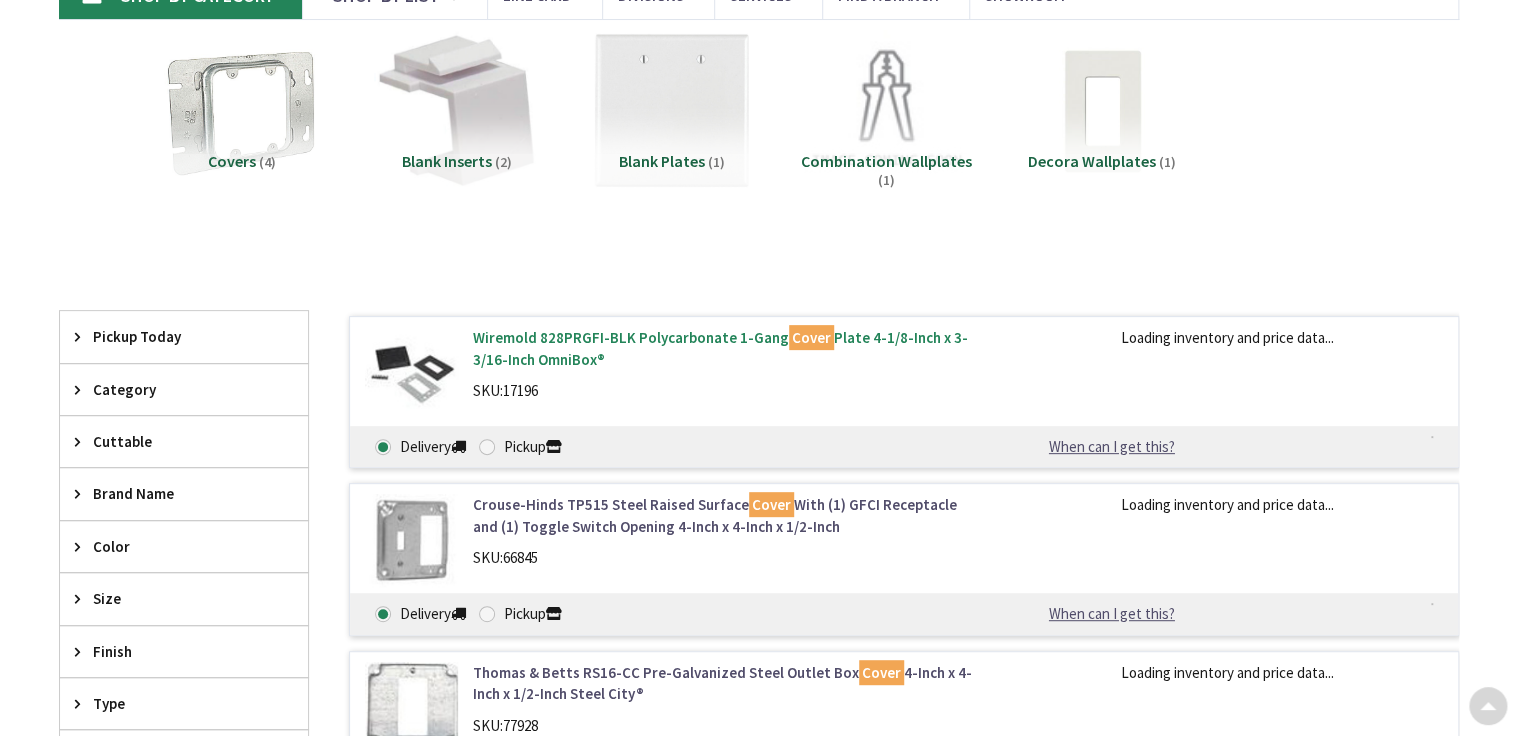scroll, scrollTop: 160, scrollLeft: 0, axis: vertical 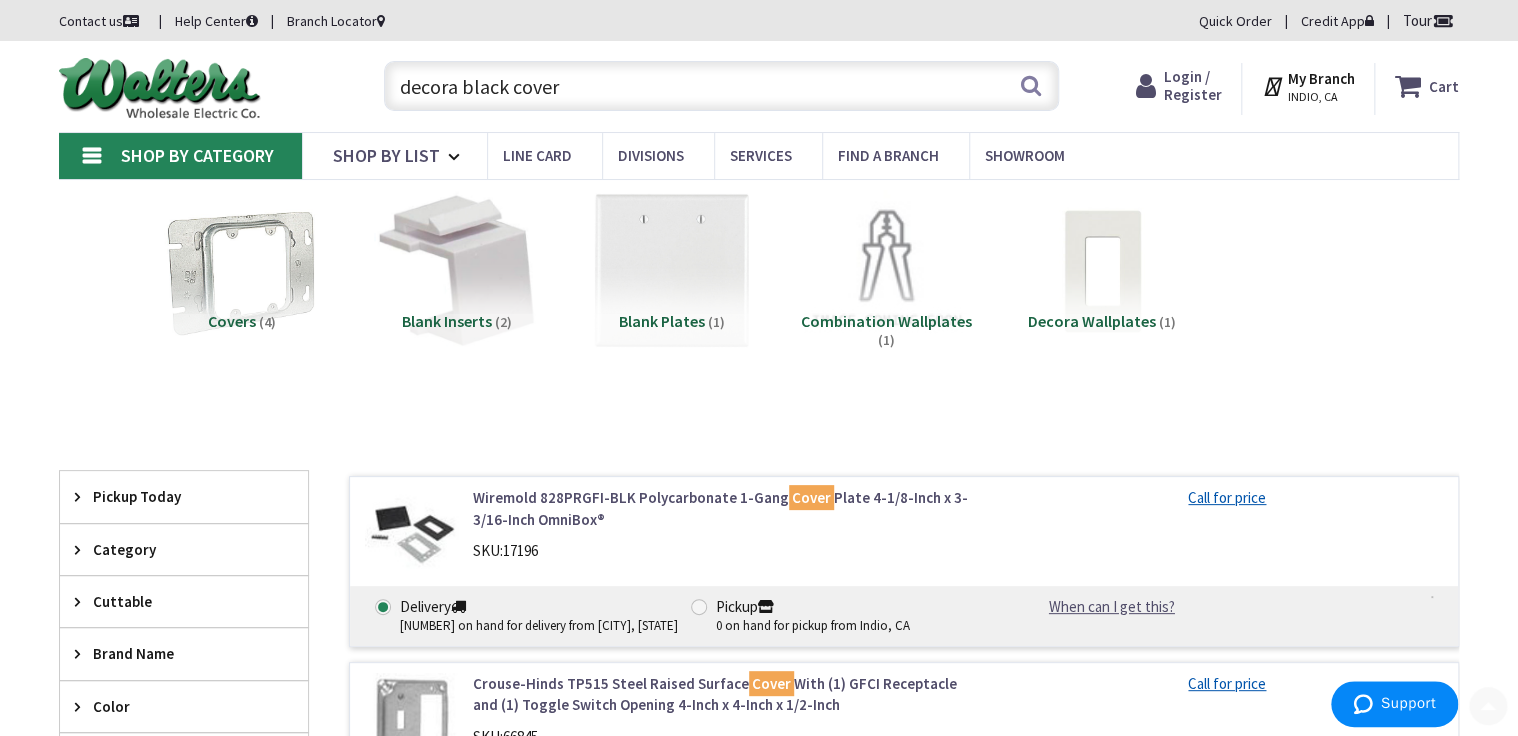 click on "decora black cover" at bounding box center [721, 86] 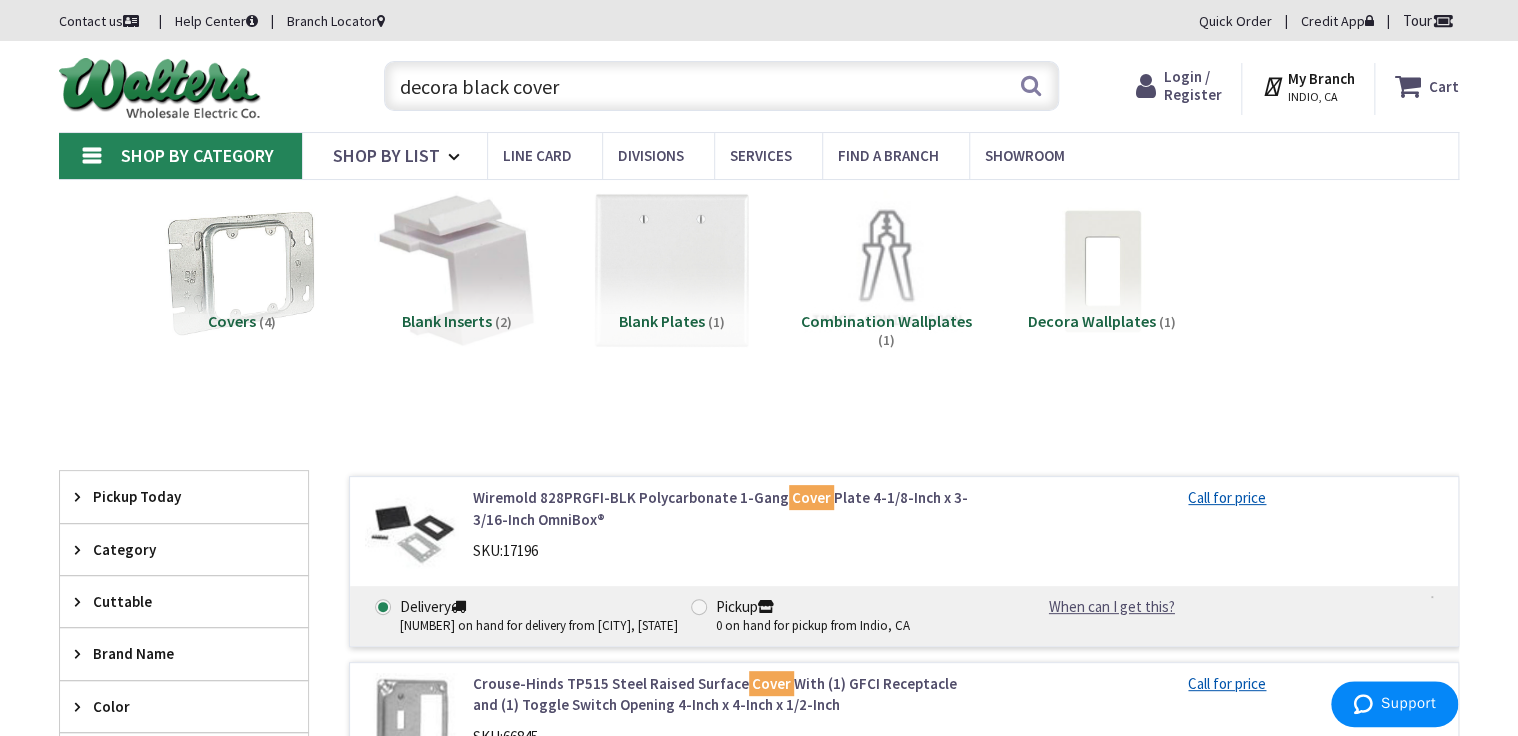 click on "decora black cover" at bounding box center [721, 86] 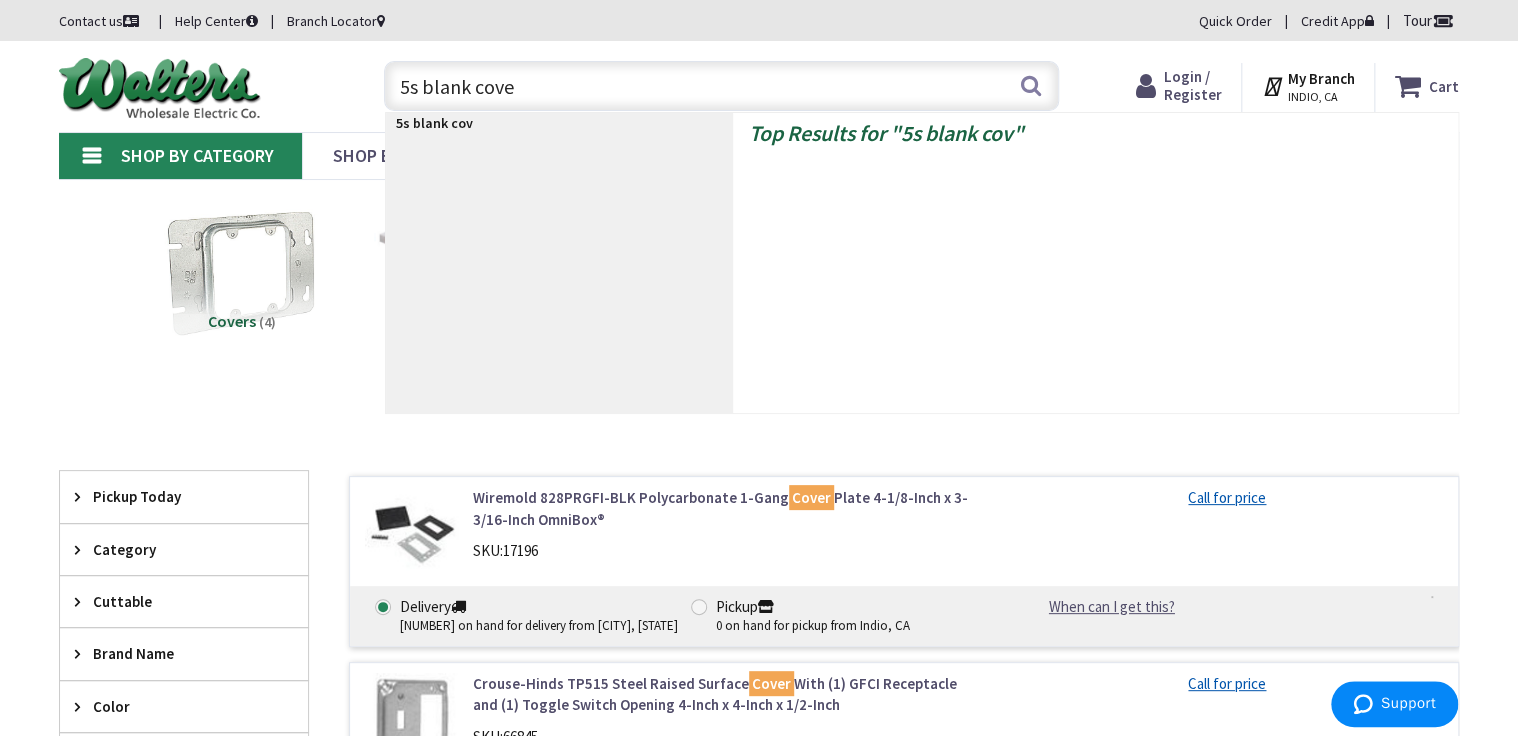 type on "5s blank cover" 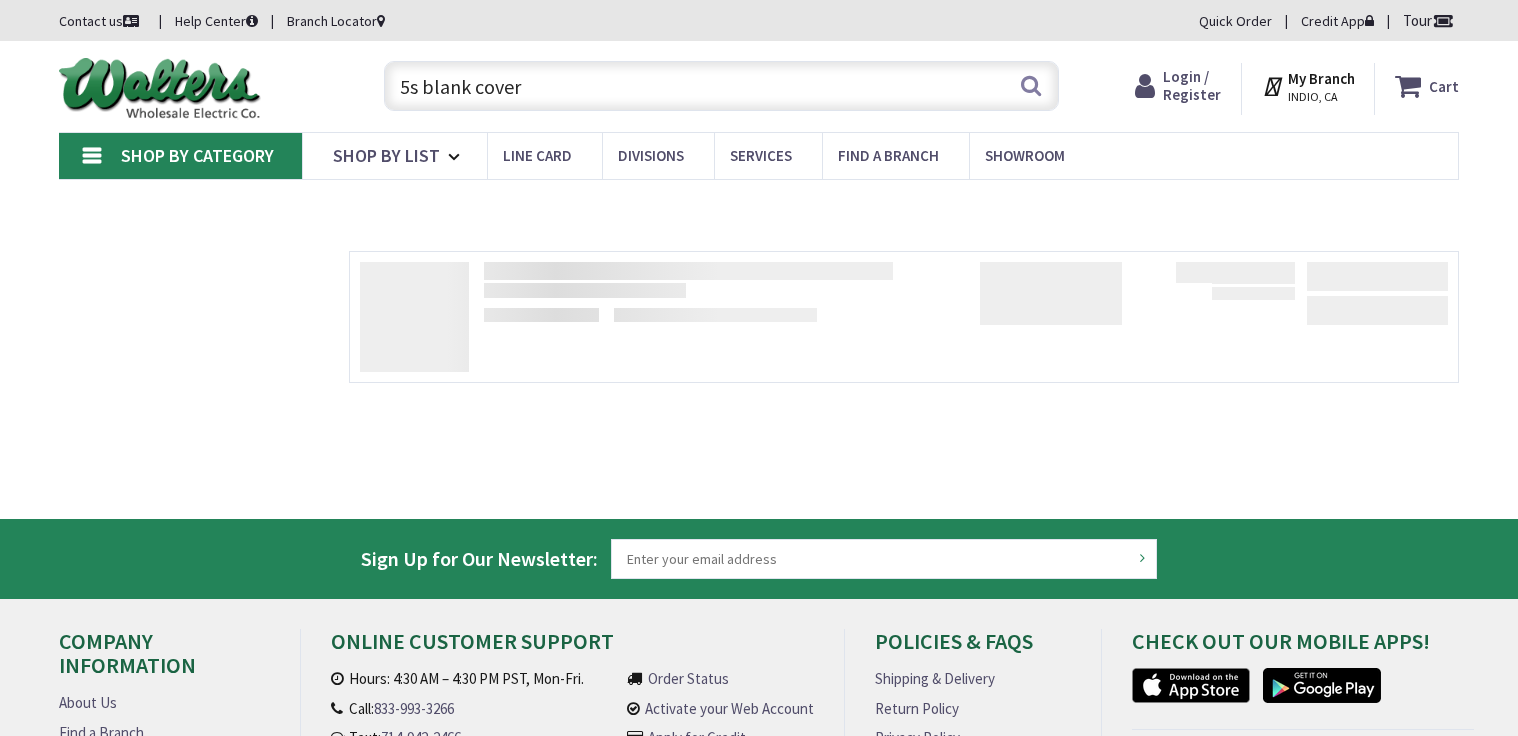 scroll, scrollTop: 0, scrollLeft: 0, axis: both 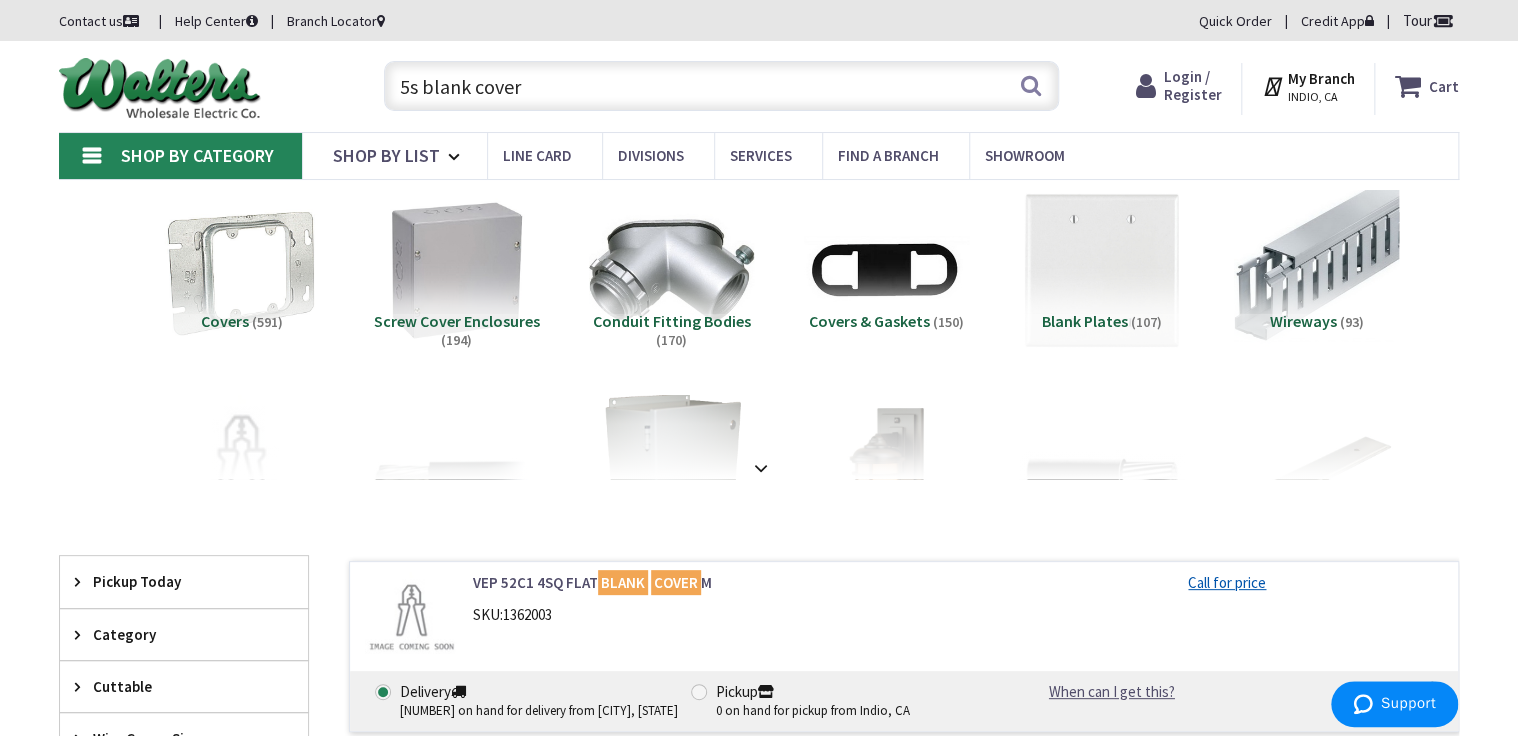 click on "5s blank cover" at bounding box center [721, 86] 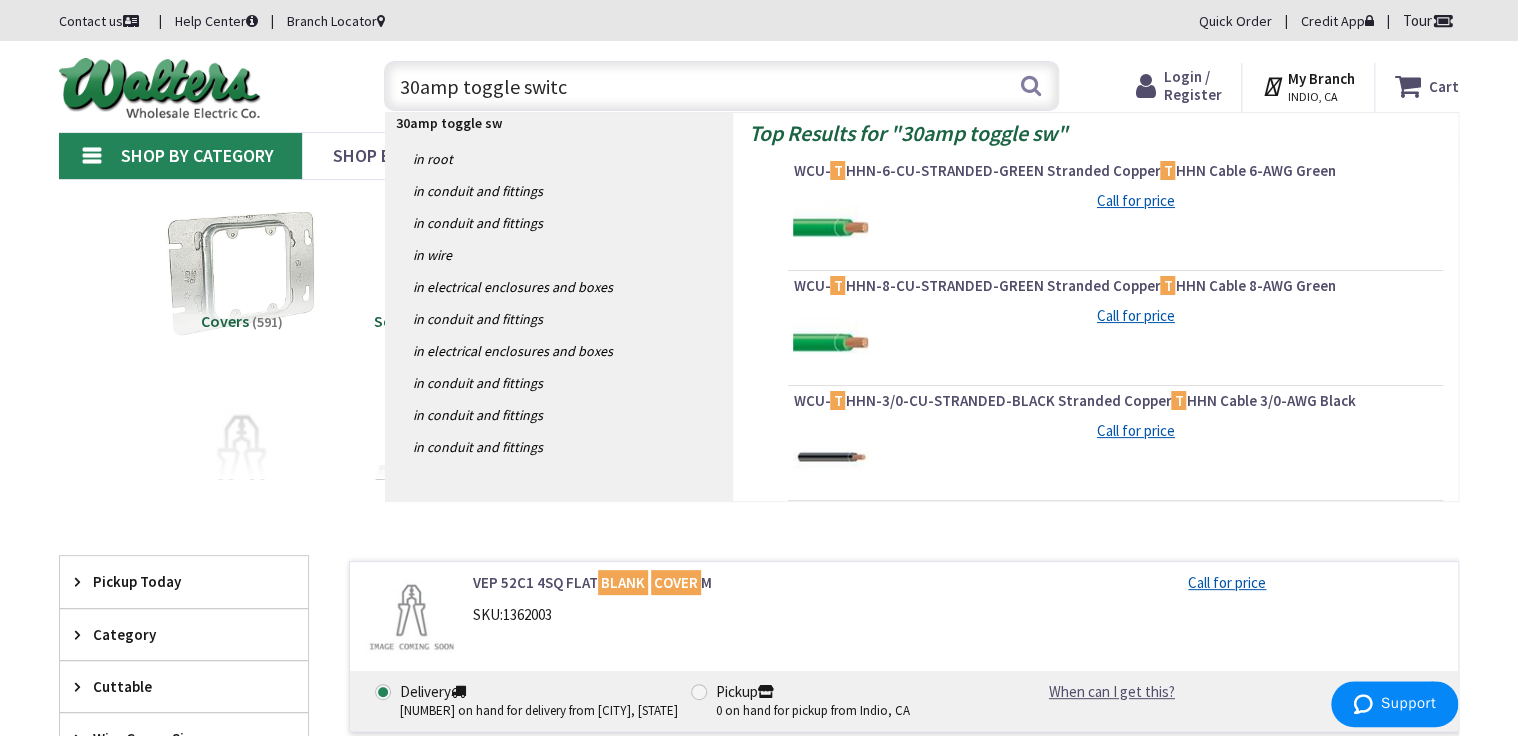 type on "30amp toggle switch" 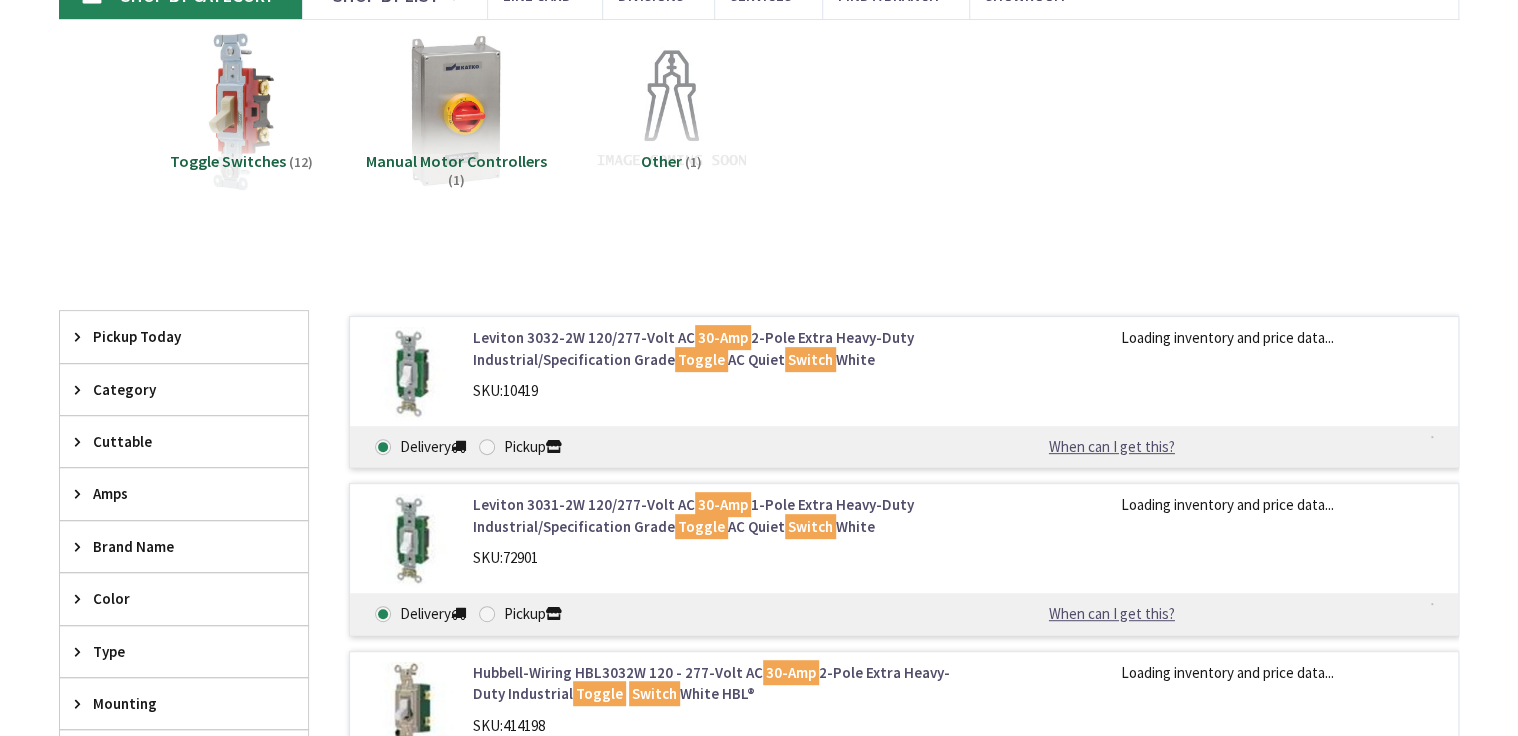 scroll, scrollTop: 0, scrollLeft: 0, axis: both 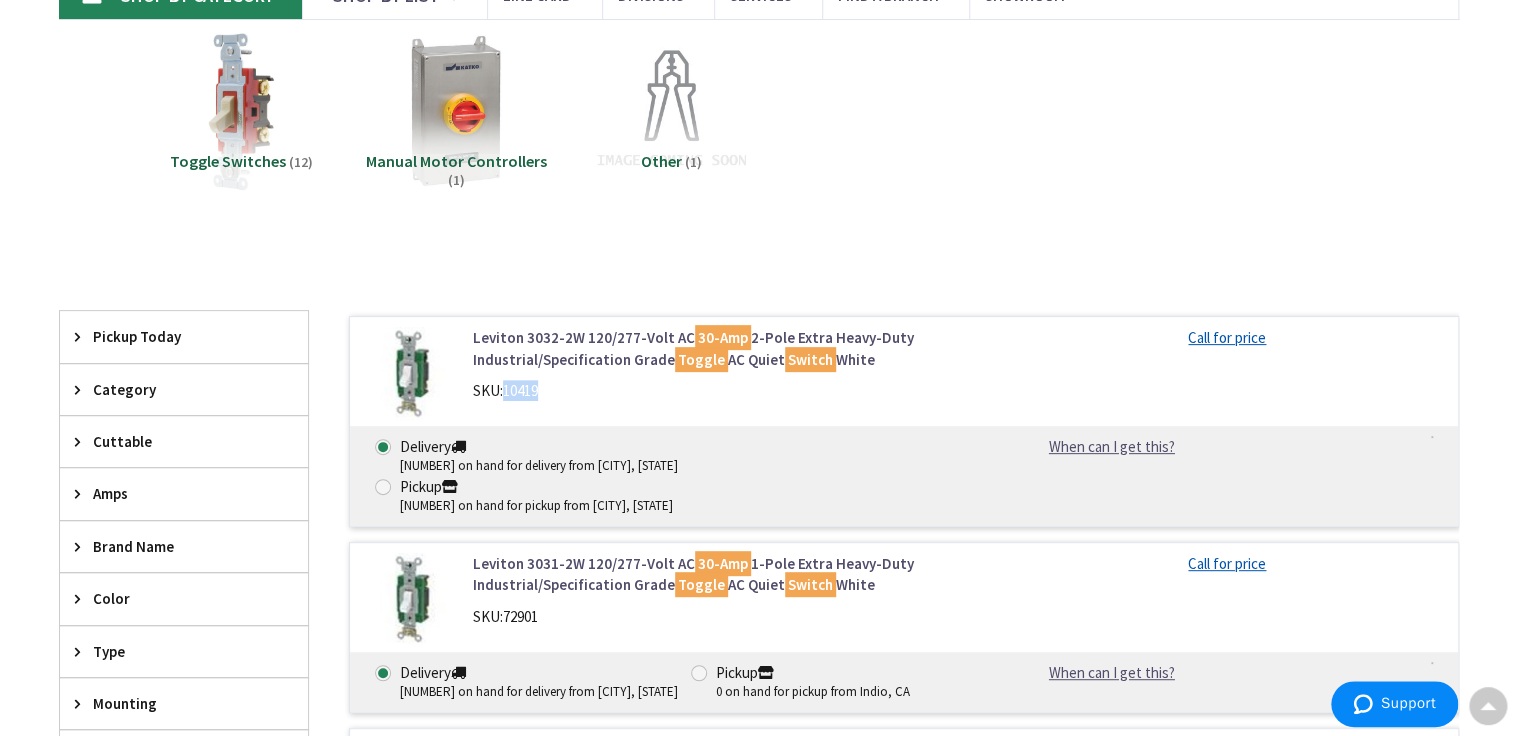 drag, startPoint x: 593, startPoint y: 388, endPoint x: 506, endPoint y: 382, distance: 87.20665 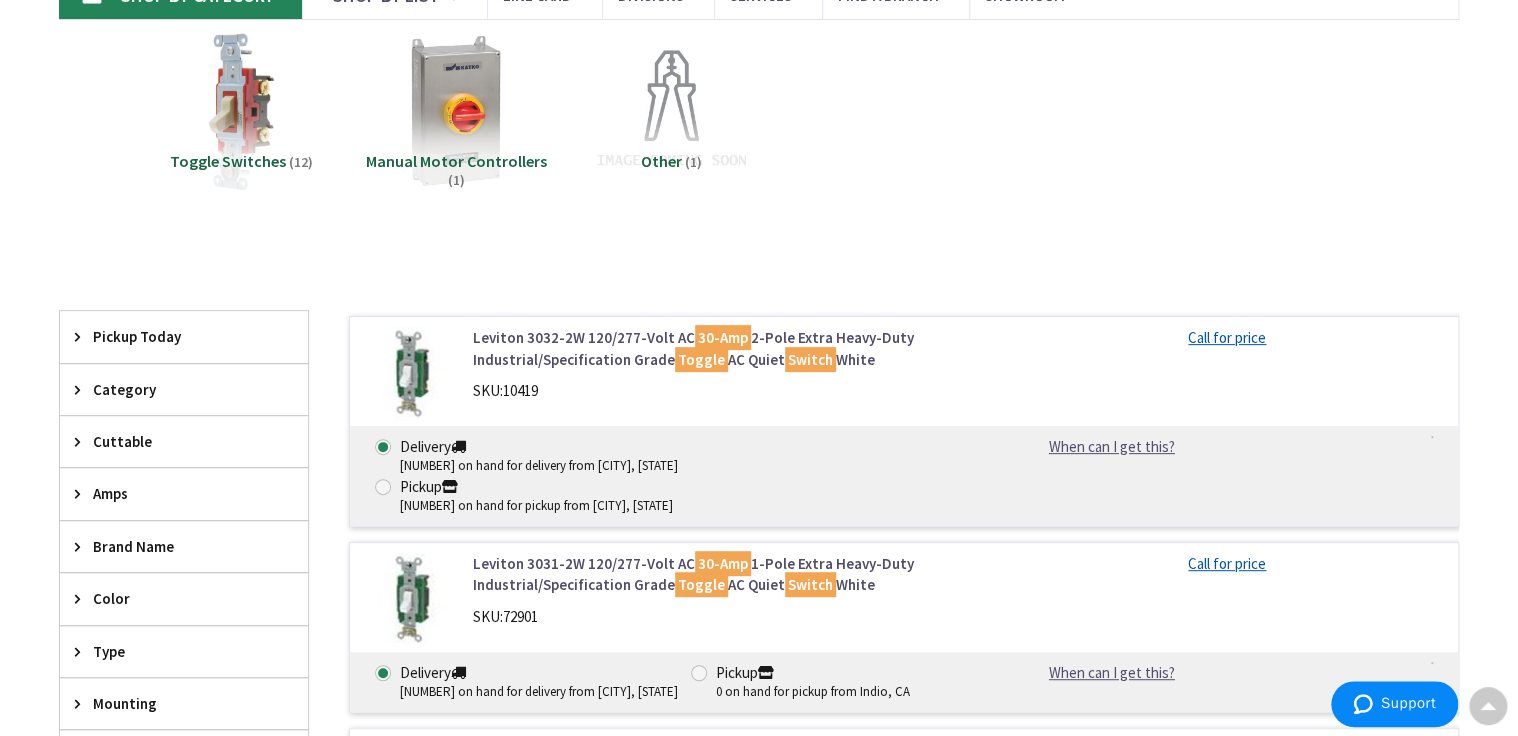 drag, startPoint x: 508, startPoint y: 382, endPoint x: 564, endPoint y: 394, distance: 57.271286 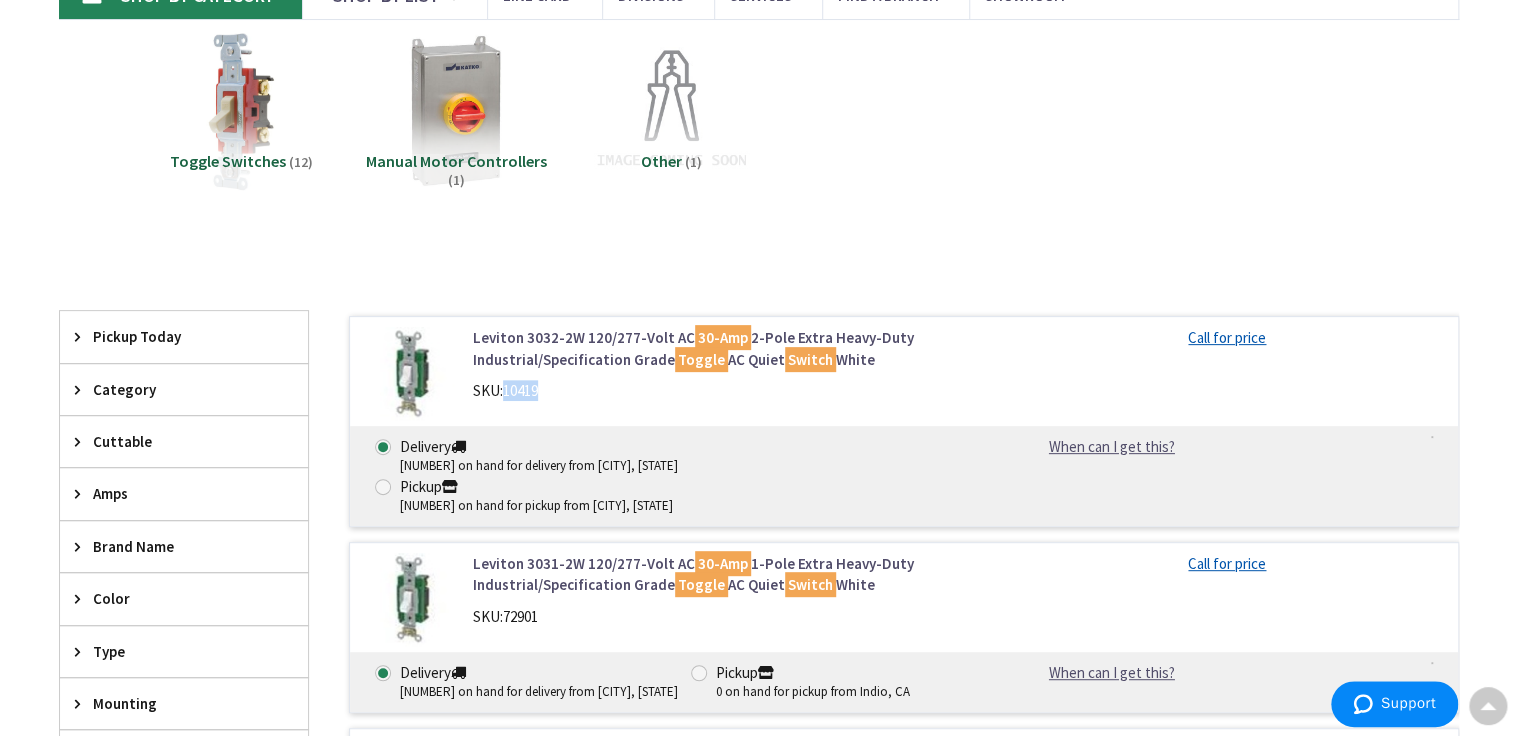 drag, startPoint x: 564, startPoint y: 394, endPoint x: 528, endPoint y: 391, distance: 36.124783 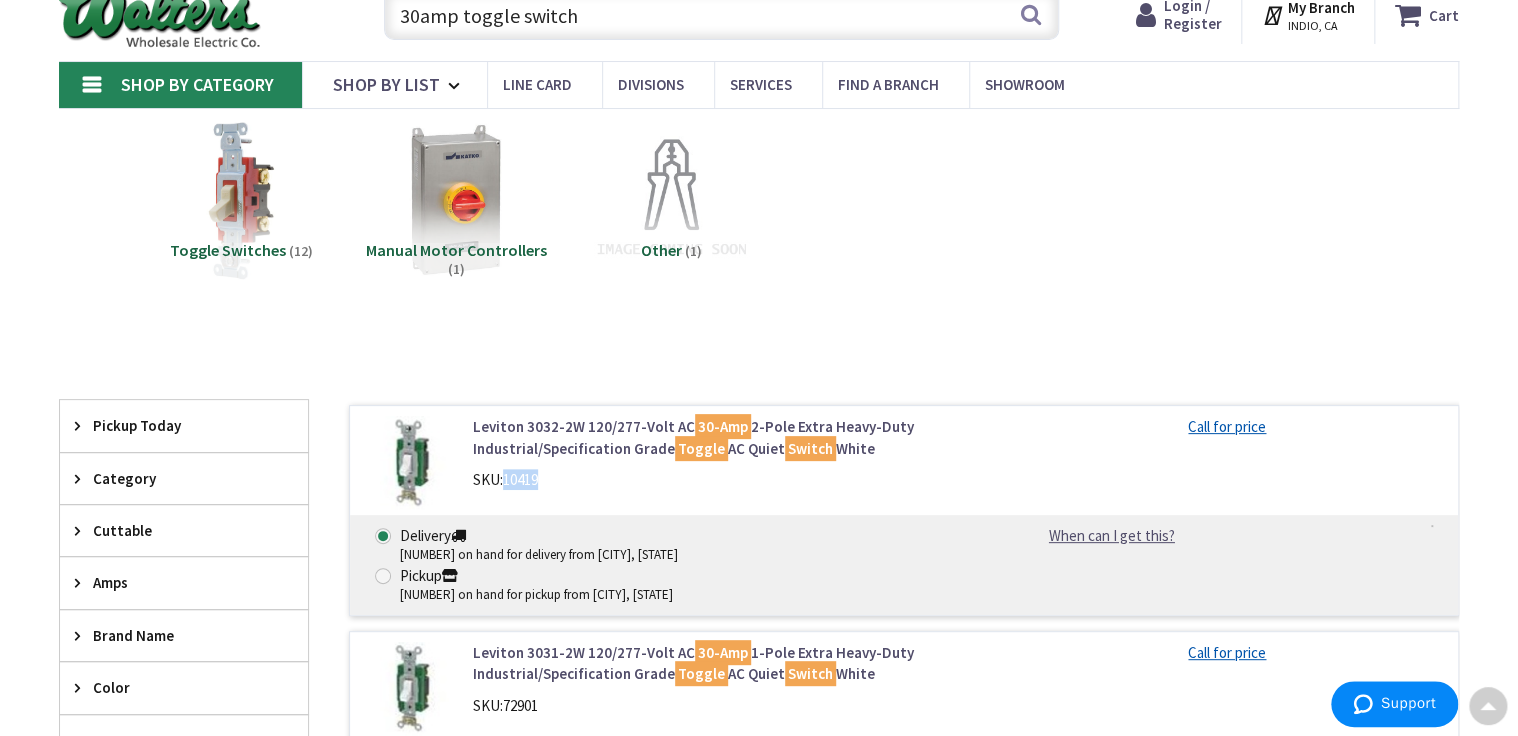 scroll, scrollTop: 0, scrollLeft: 0, axis: both 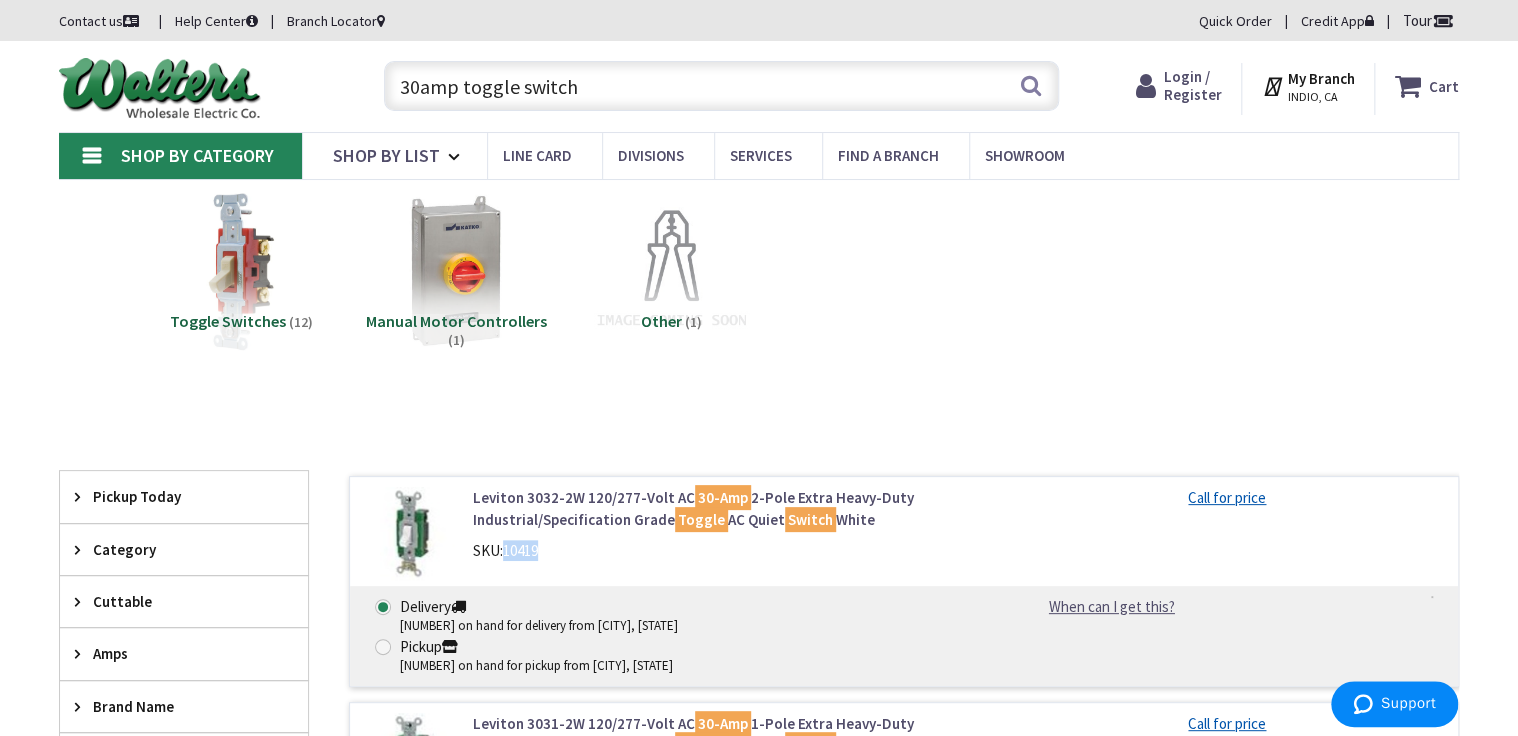 click on "30amp toggle switch" at bounding box center [721, 86] 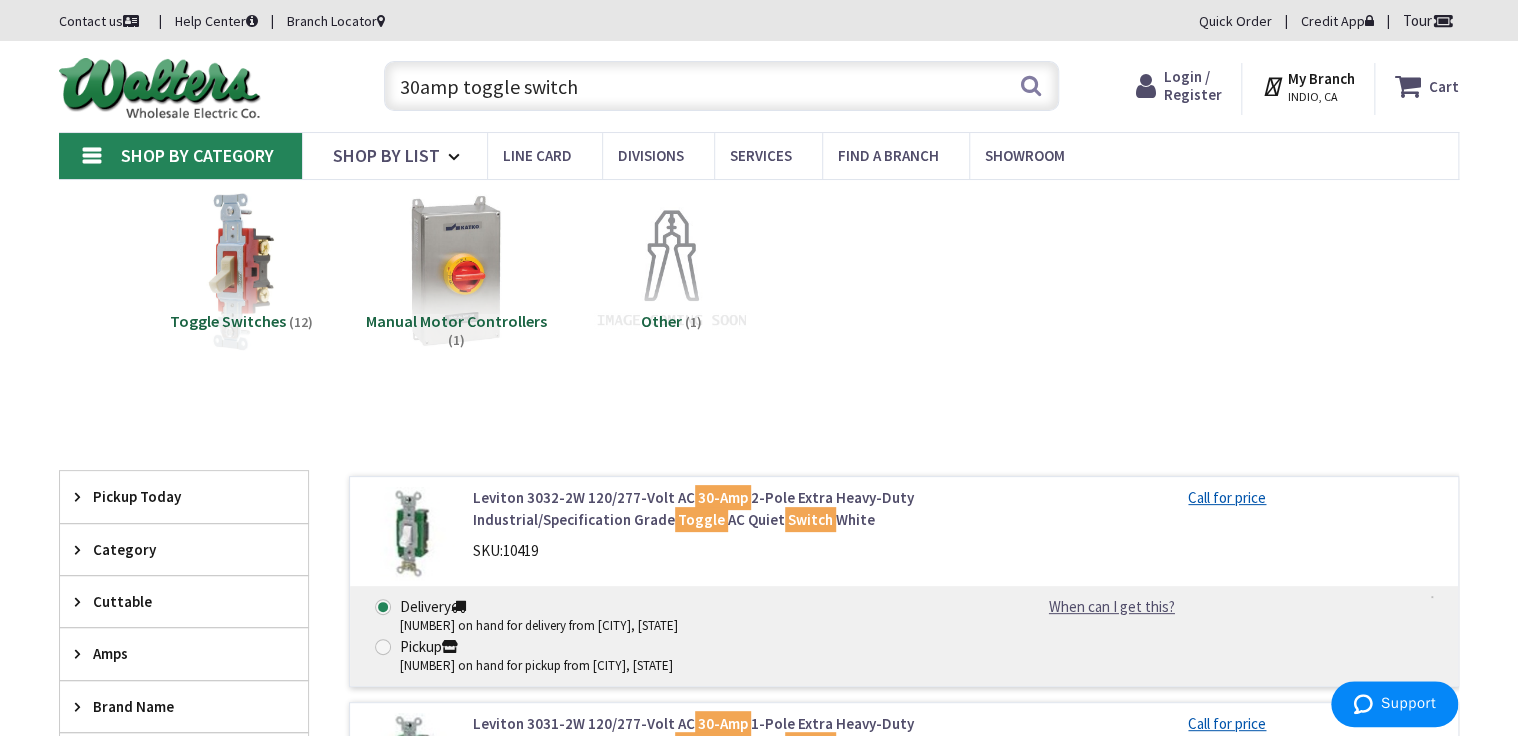 click on "30amp toggle switch" at bounding box center [721, 86] 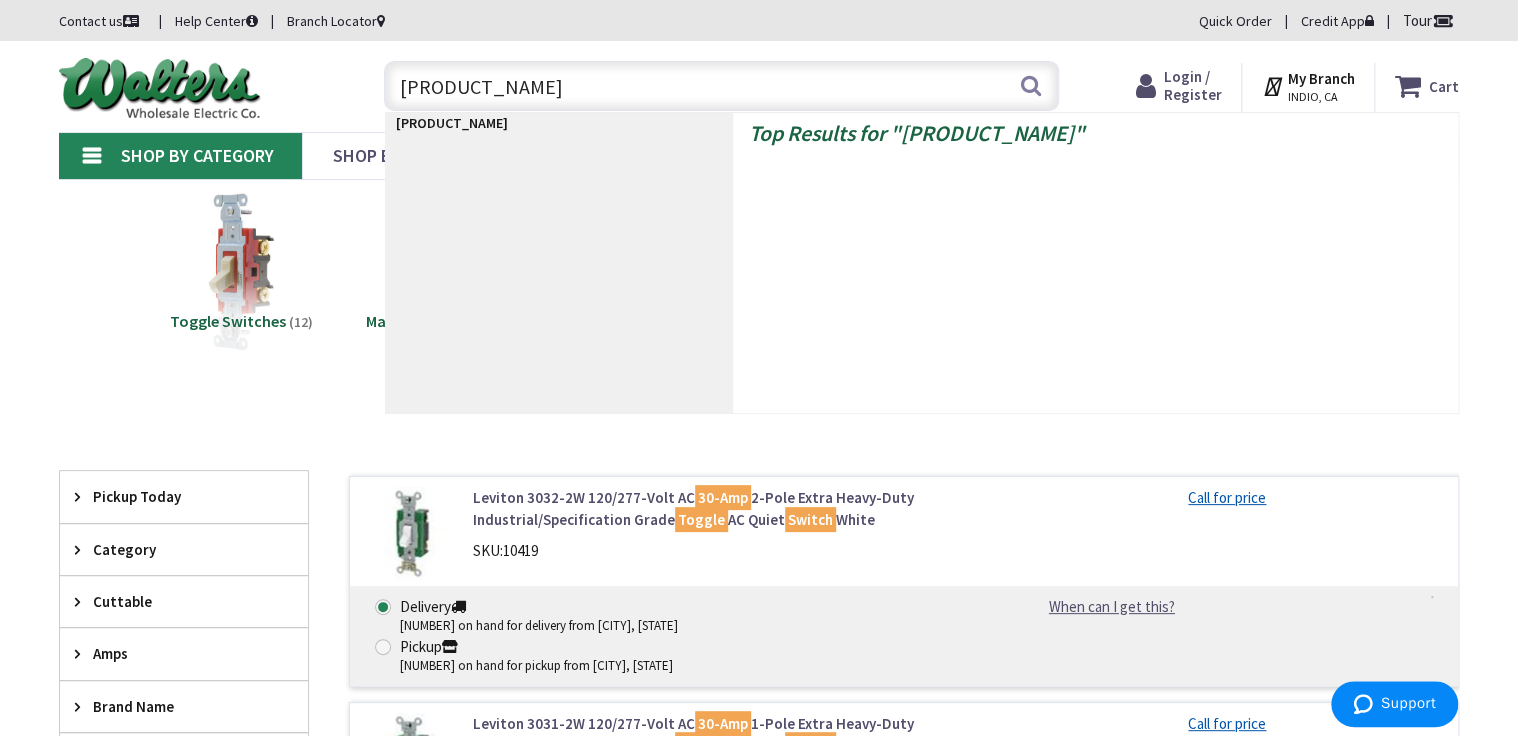 type on "MC CONNECTOR WITH LUG" 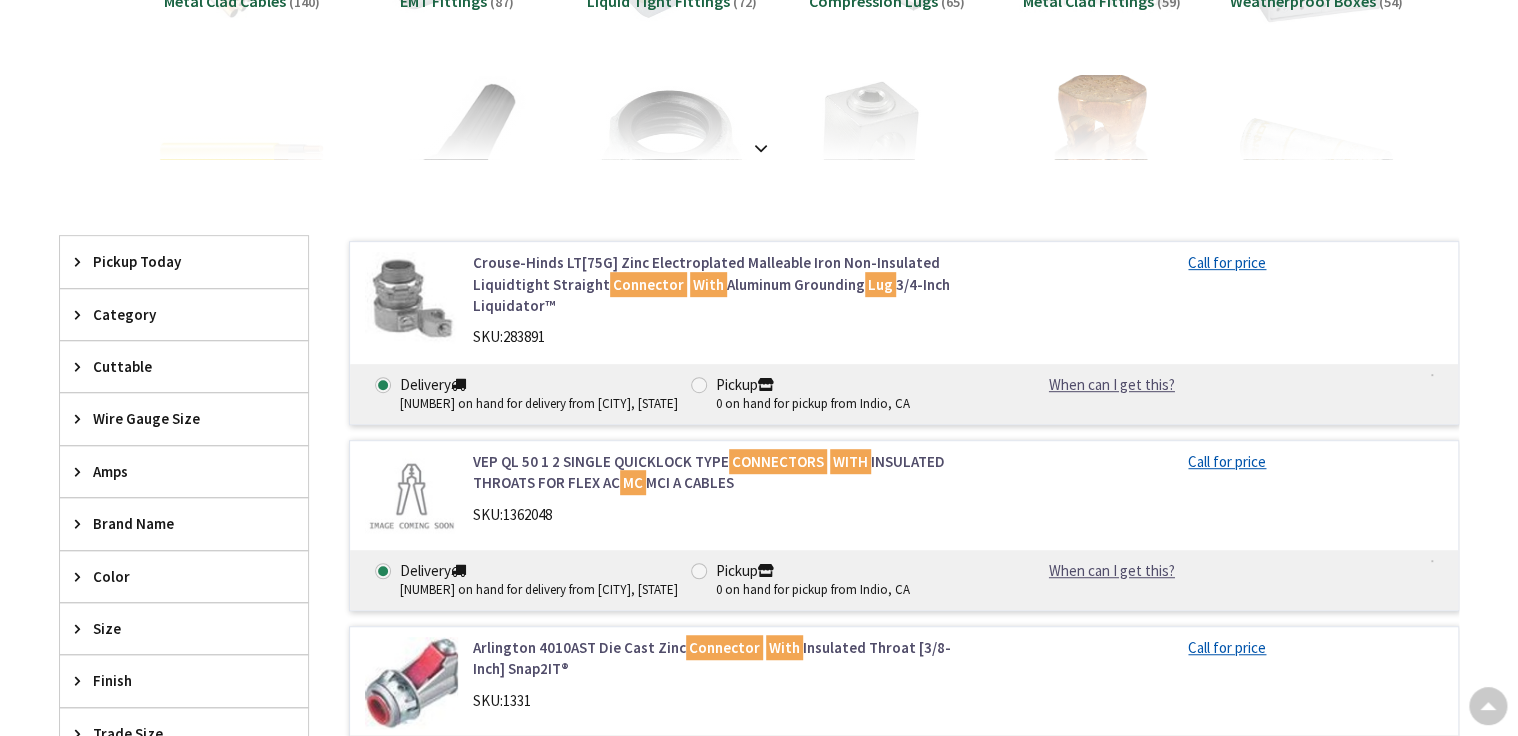 scroll, scrollTop: 320, scrollLeft: 0, axis: vertical 